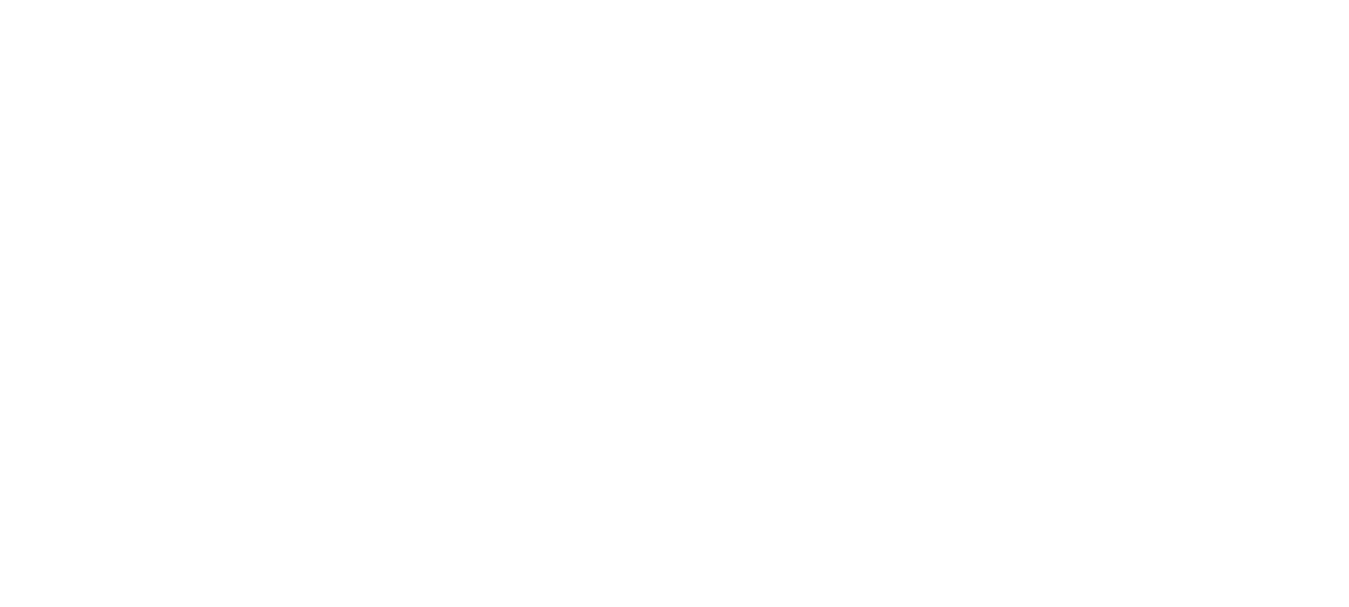 scroll, scrollTop: 0, scrollLeft: 0, axis: both 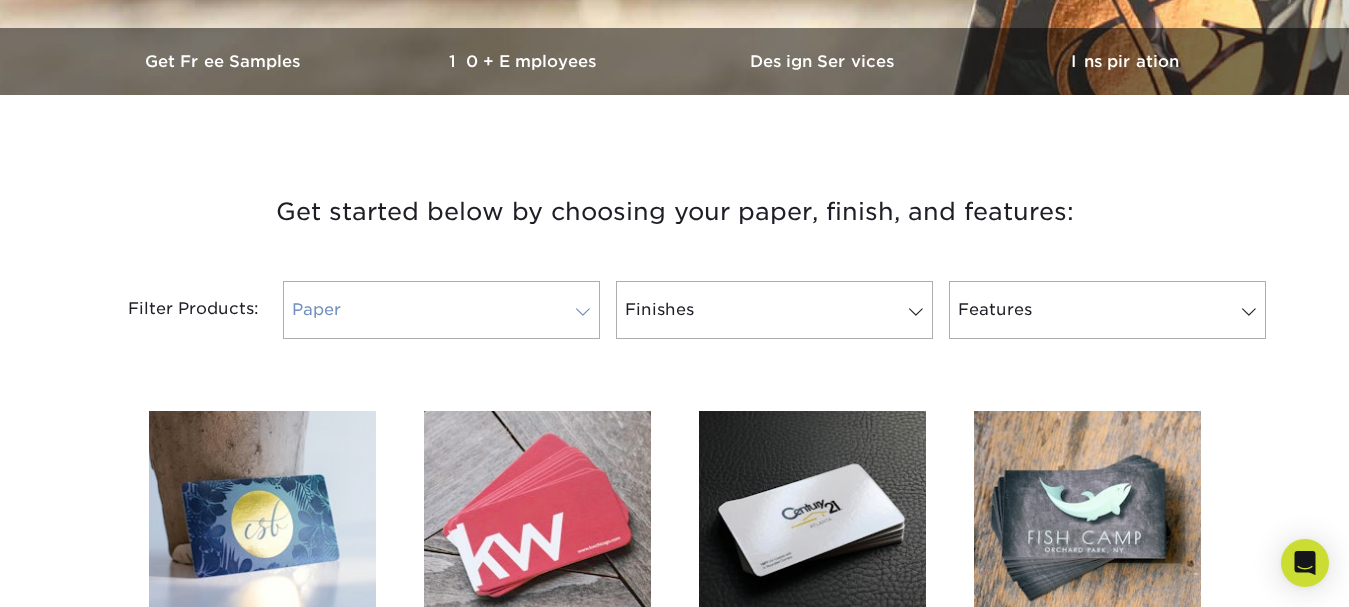 click at bounding box center (583, 312) 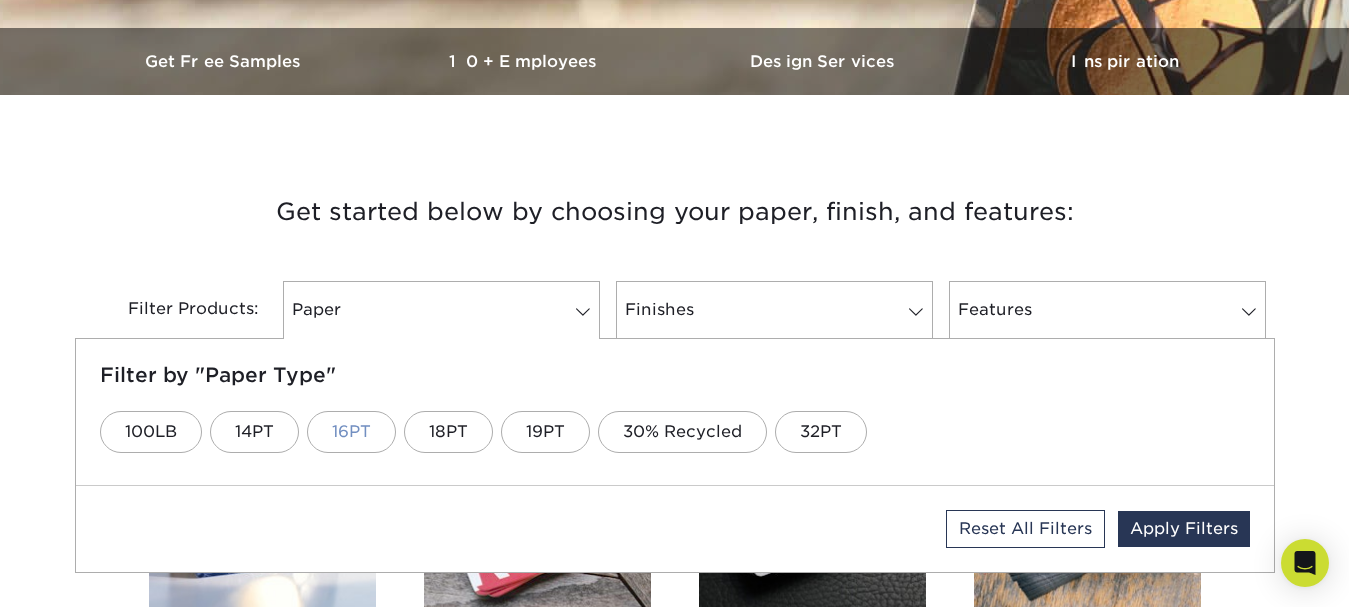 click on "16PT" at bounding box center [351, 432] 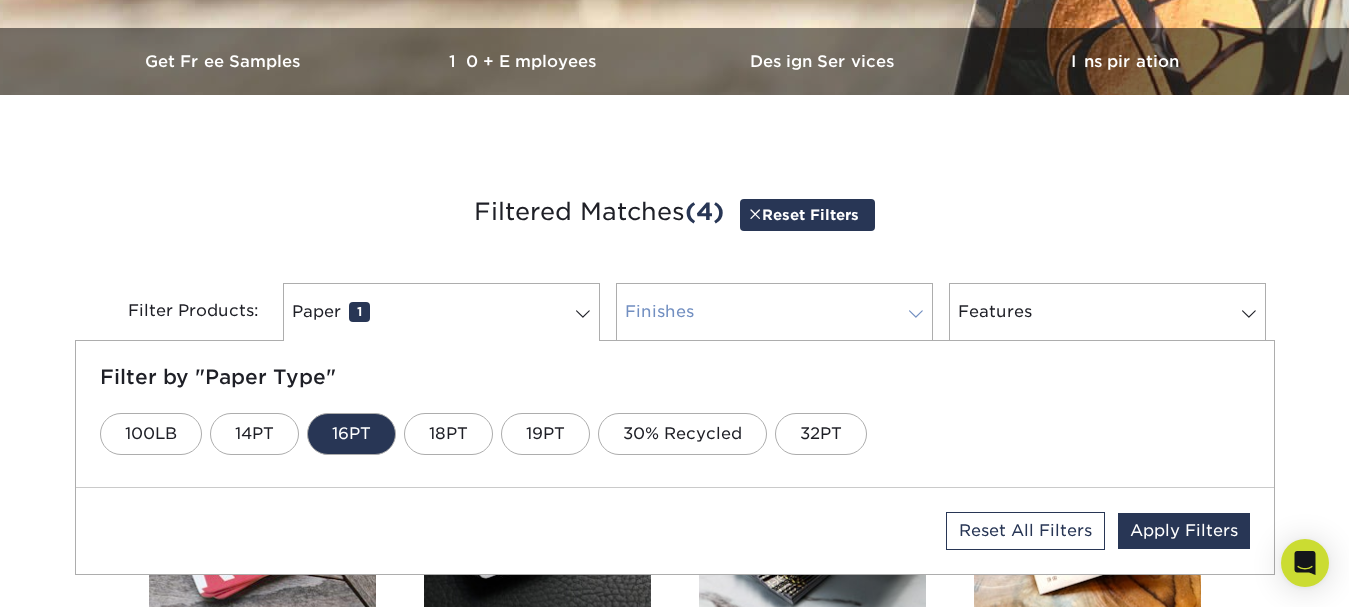 click at bounding box center [916, 314] 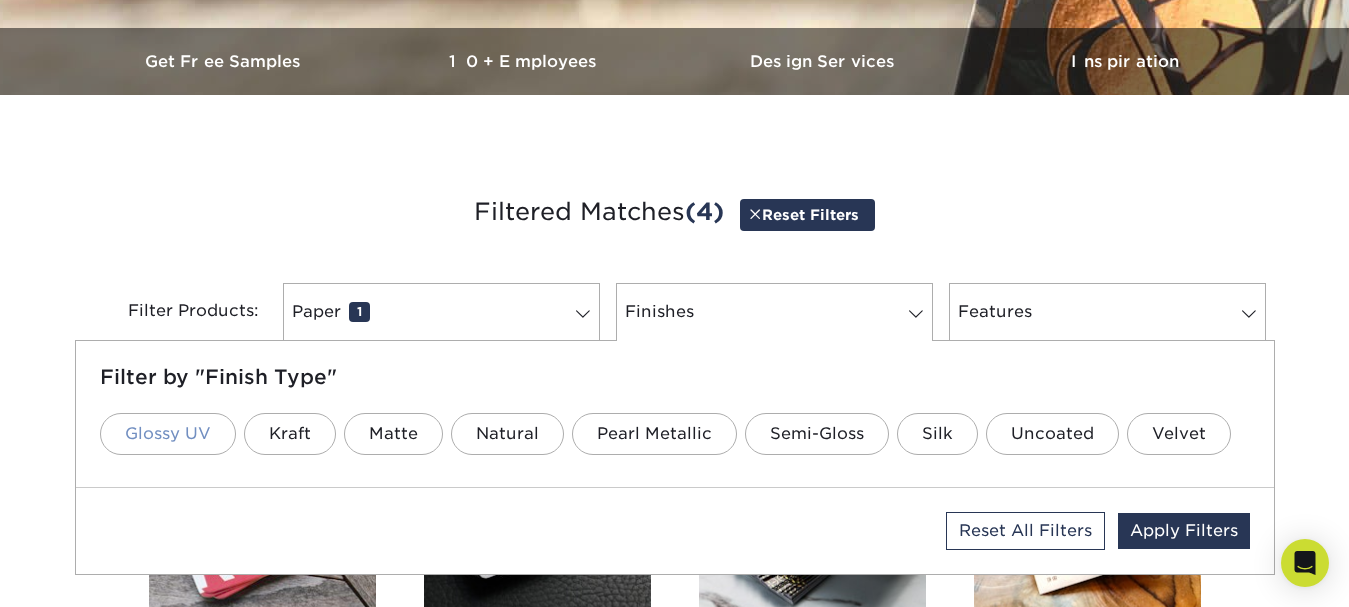 click on "Glossy UV" at bounding box center [168, 434] 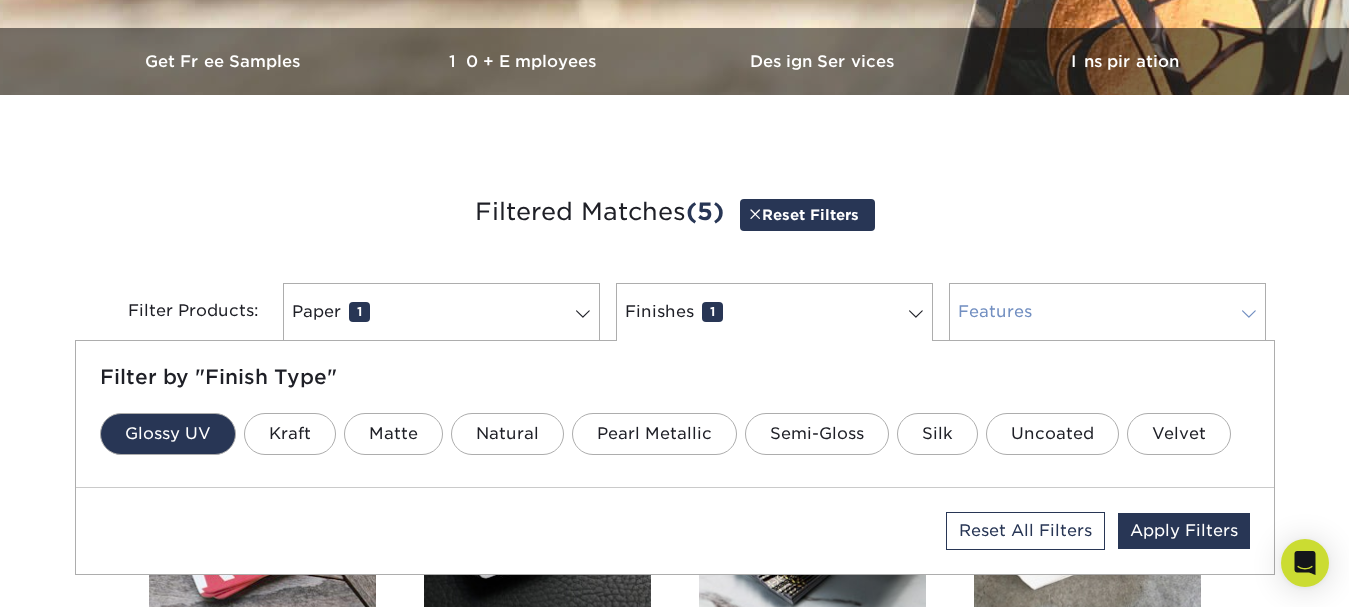 click on "Features
0" at bounding box center [1107, 312] 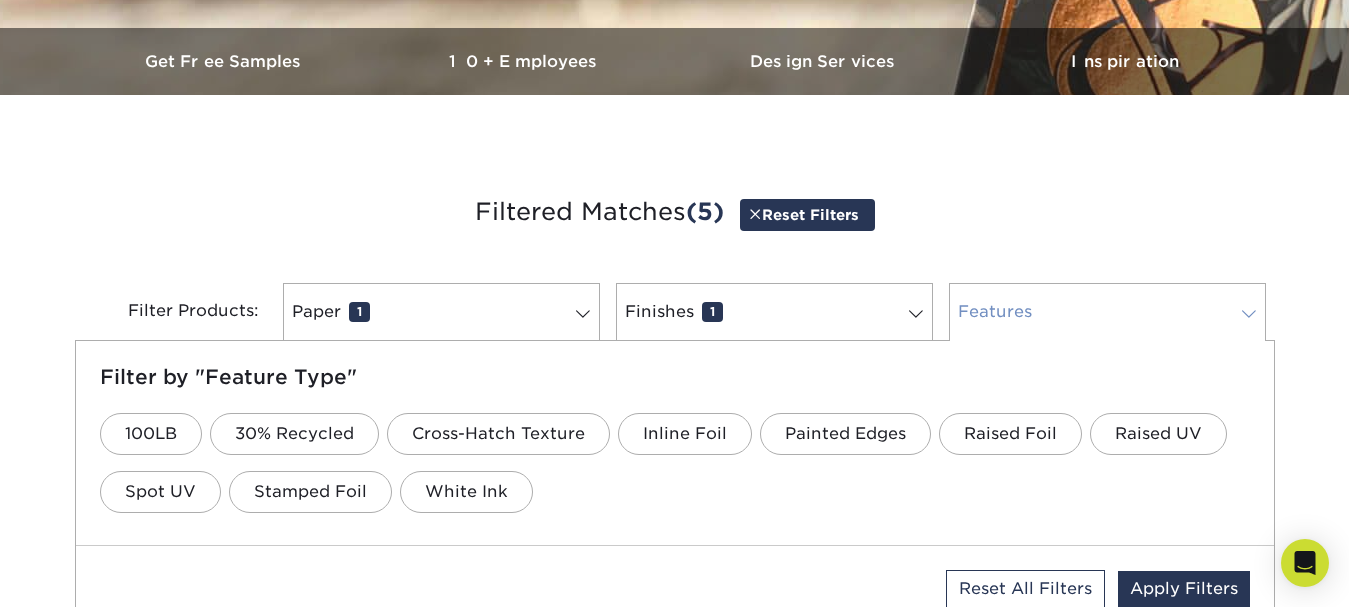 click on "Features
0" at bounding box center (1107, 312) 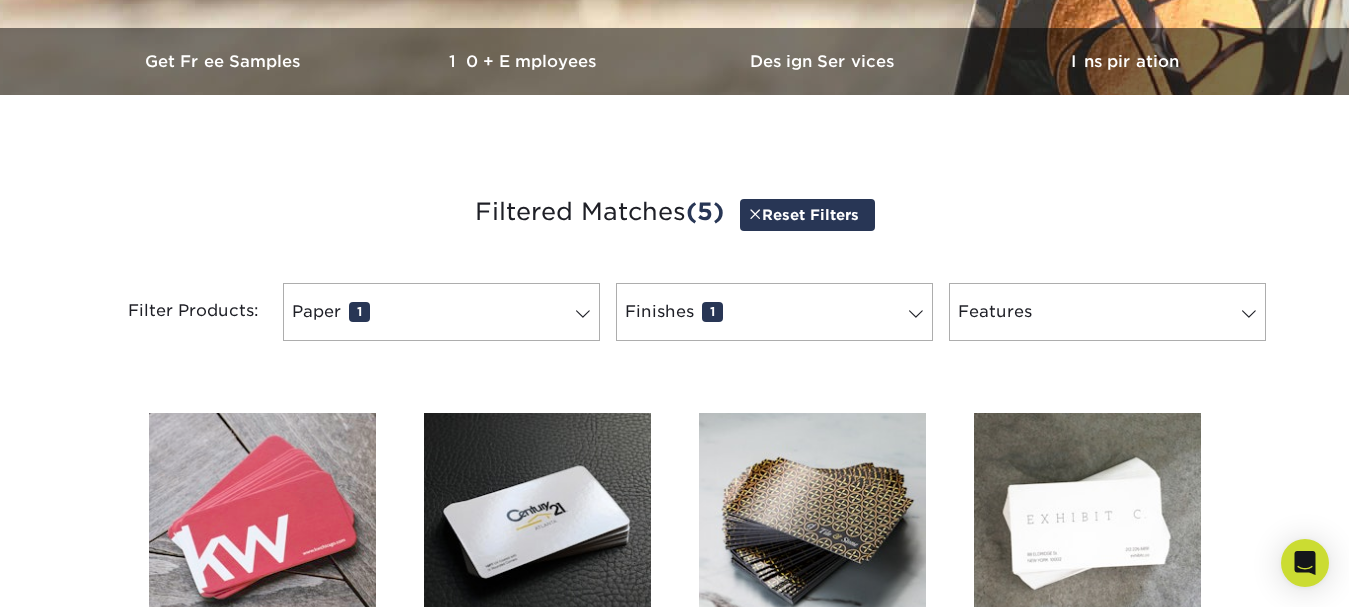 scroll, scrollTop: 1200, scrollLeft: 0, axis: vertical 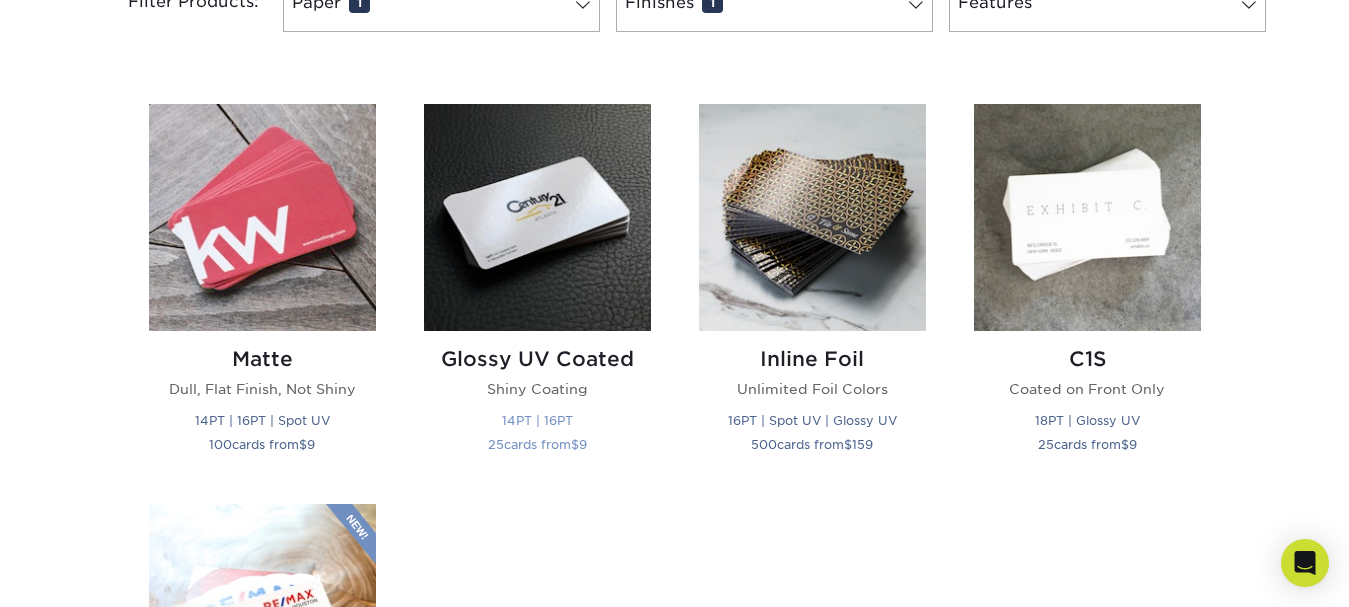 click on "Glossy UV Coated" at bounding box center (537, 359) 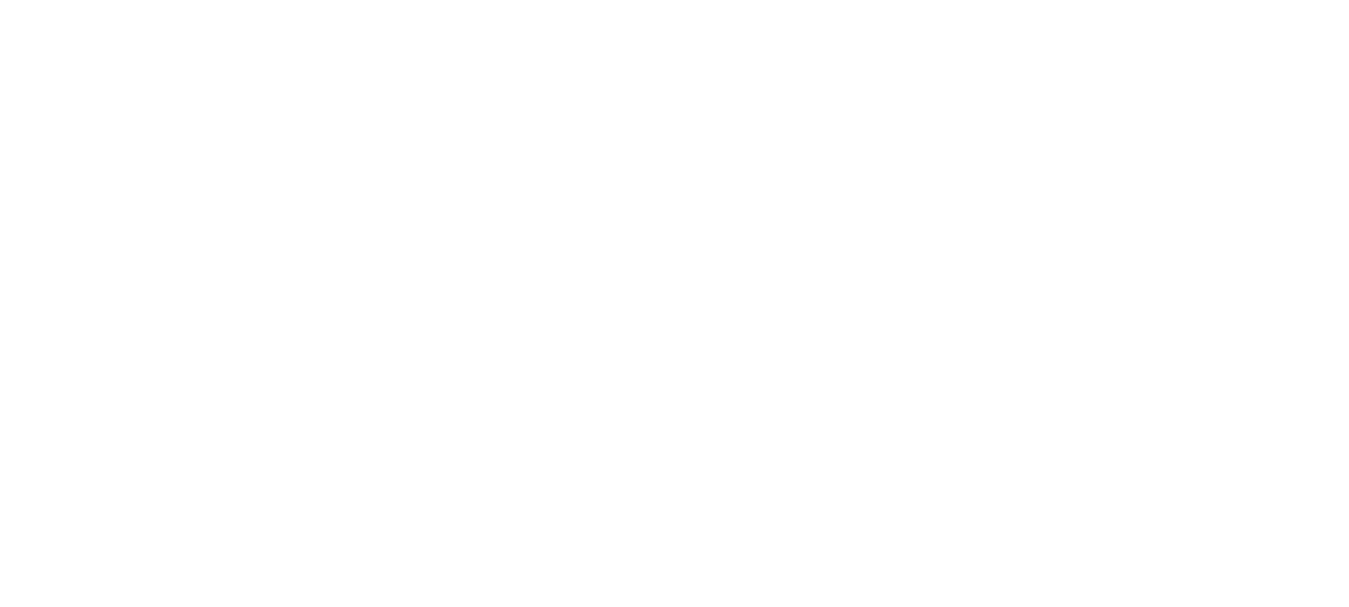 scroll, scrollTop: 0, scrollLeft: 0, axis: both 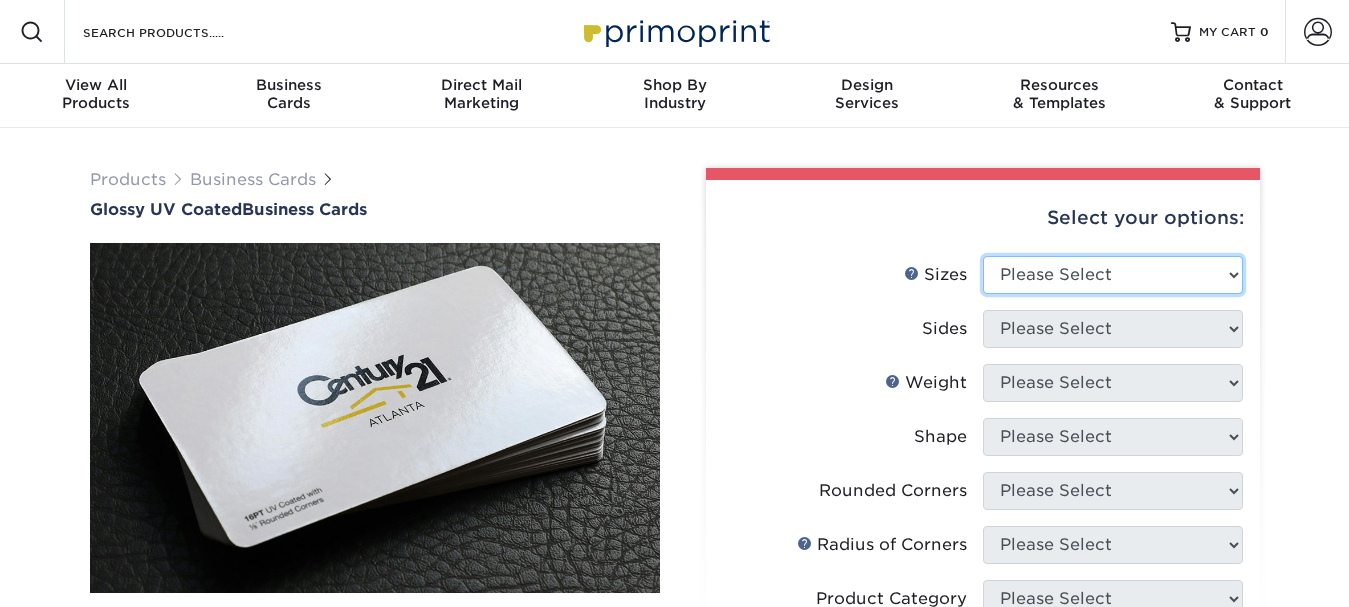 click on "Please Select
1.5" x 3.5"  - Mini
1.75" x 3.5" - Mini
2" x 2" - Square
2" x 3" - Mini
2" x 3.5" - Standard
2" x 7" - Foldover Card
2.125" x 3.375" - European
2.5" x 2.5" - Square 3.5" x 4" - Foldover Card" at bounding box center (1113, 275) 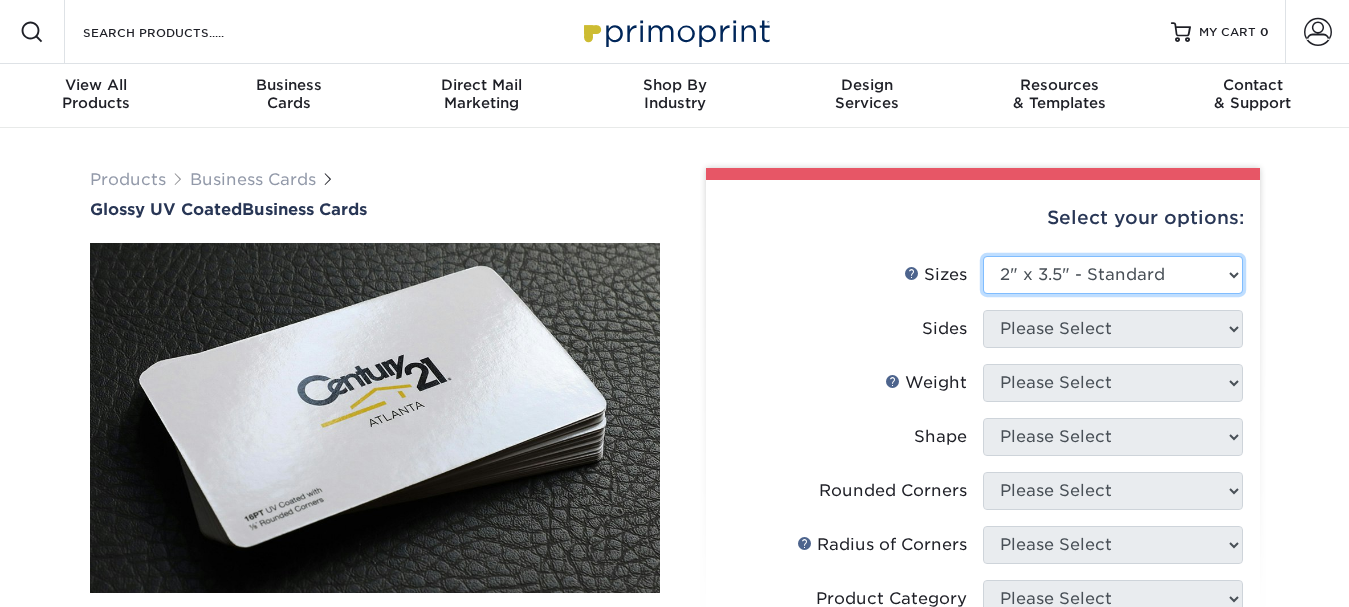 click on "Please Select
1.5" x 3.5"  - Mini
1.75" x 3.5" - Mini
2" x 2" - Square
2" x 3" - Mini
2" x 3.5" - Standard
2" x 7" - Foldover Card
2.125" x 3.375" - European
2.5" x 2.5" - Square 3.5" x 4" - Foldover Card" at bounding box center [1113, 275] 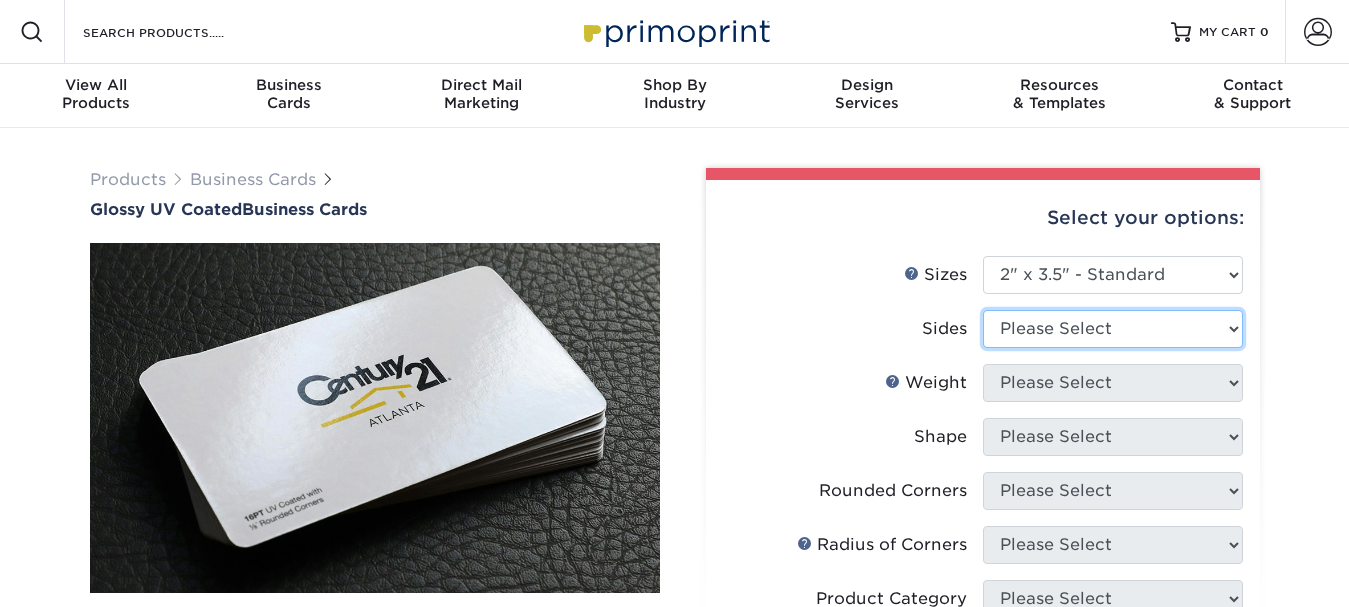 click on "Please Select Print Both Sides Print Front Only" at bounding box center (1113, 329) 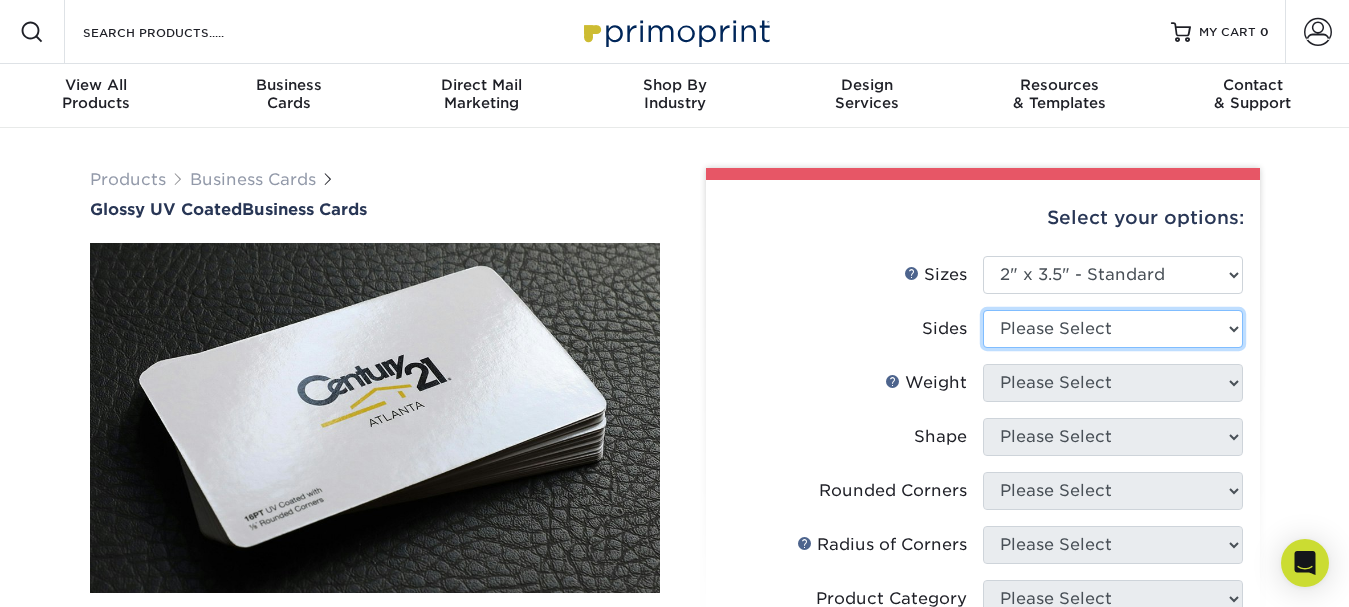 select on "32d3c223-f82c-492b-b915-ba065a00862f" 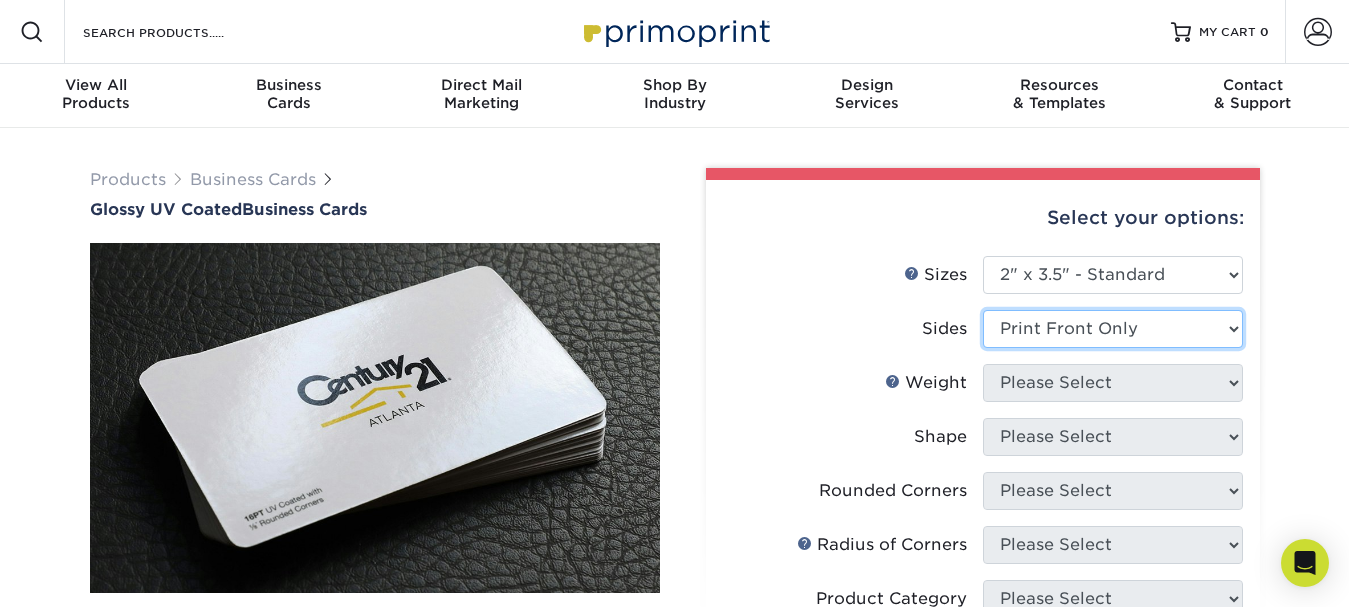 click on "Please Select Print Both Sides Print Front Only" at bounding box center (1113, 329) 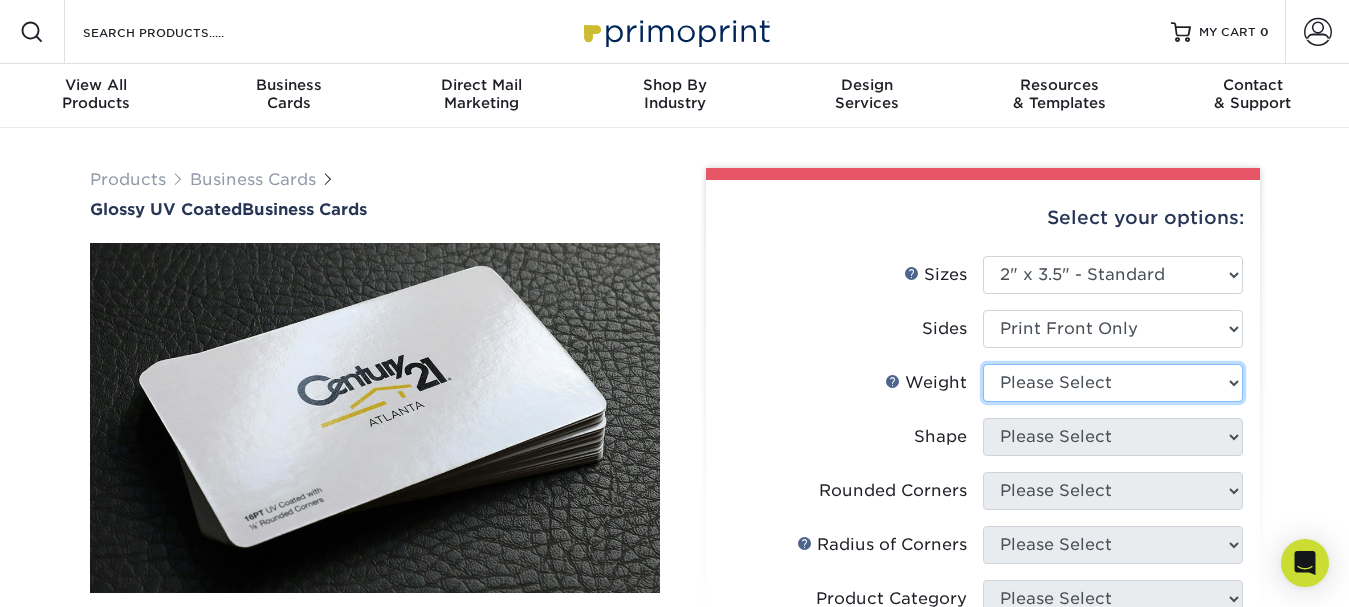 click on "Please Select 16PT 14PT" at bounding box center (1113, 383) 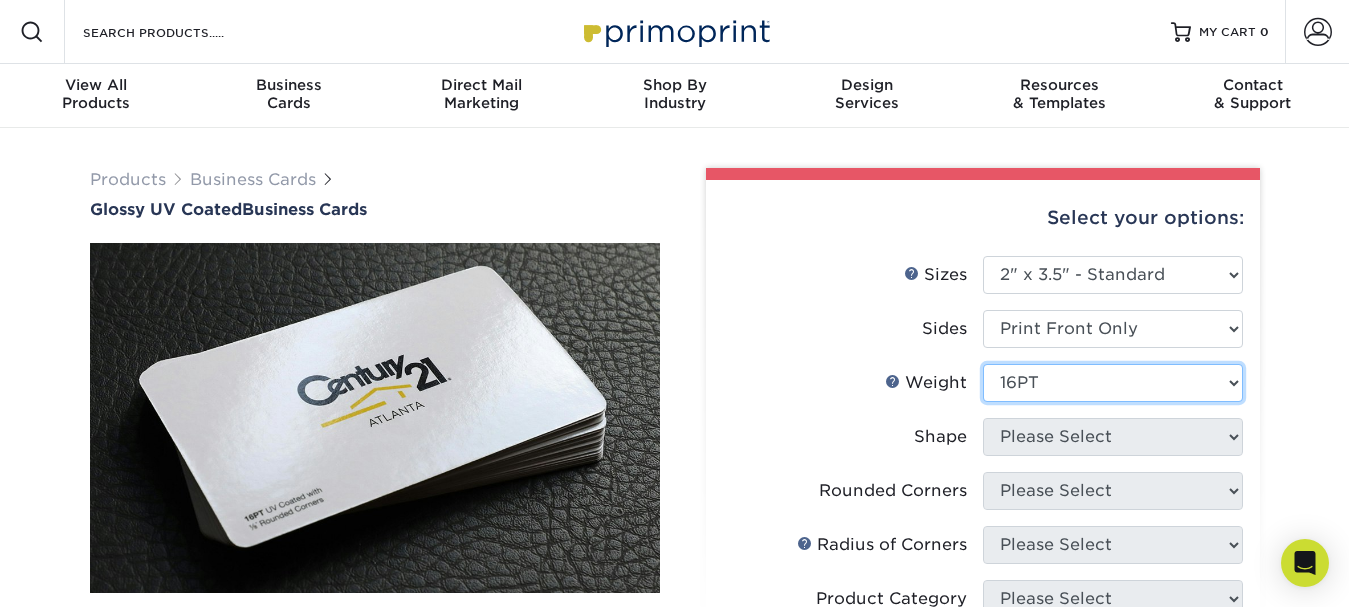 click on "Please Select 16PT 14PT" at bounding box center [1113, 383] 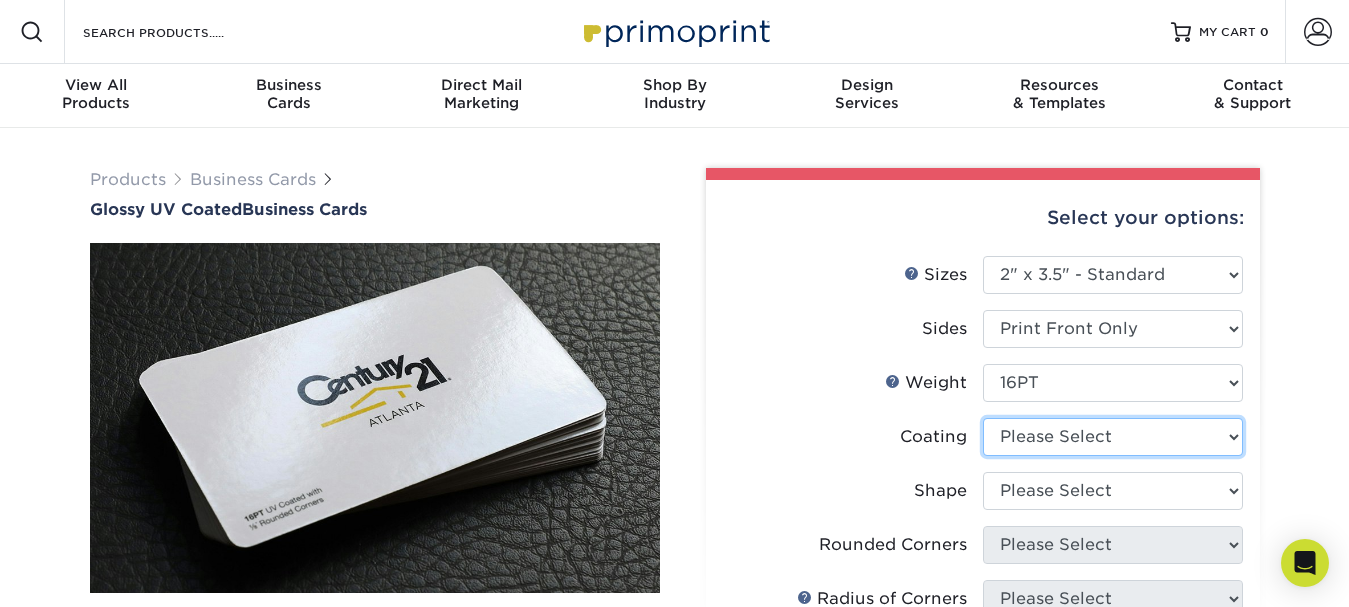 click at bounding box center [1113, 437] 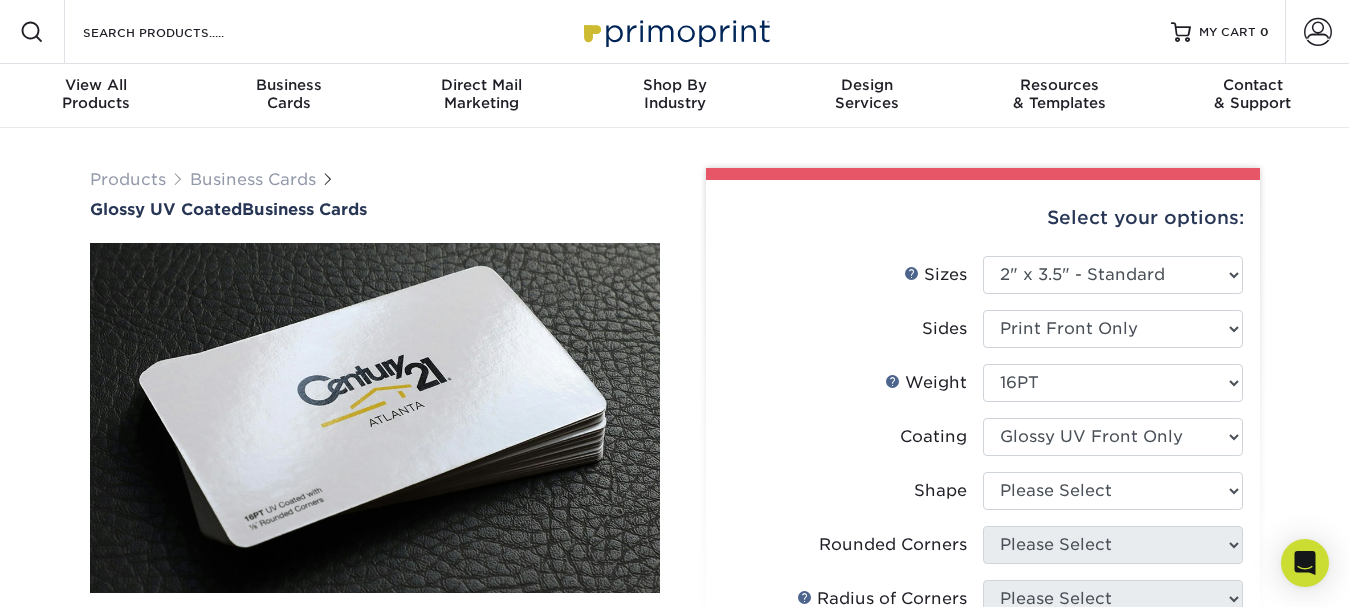 click at bounding box center (1113, 437) 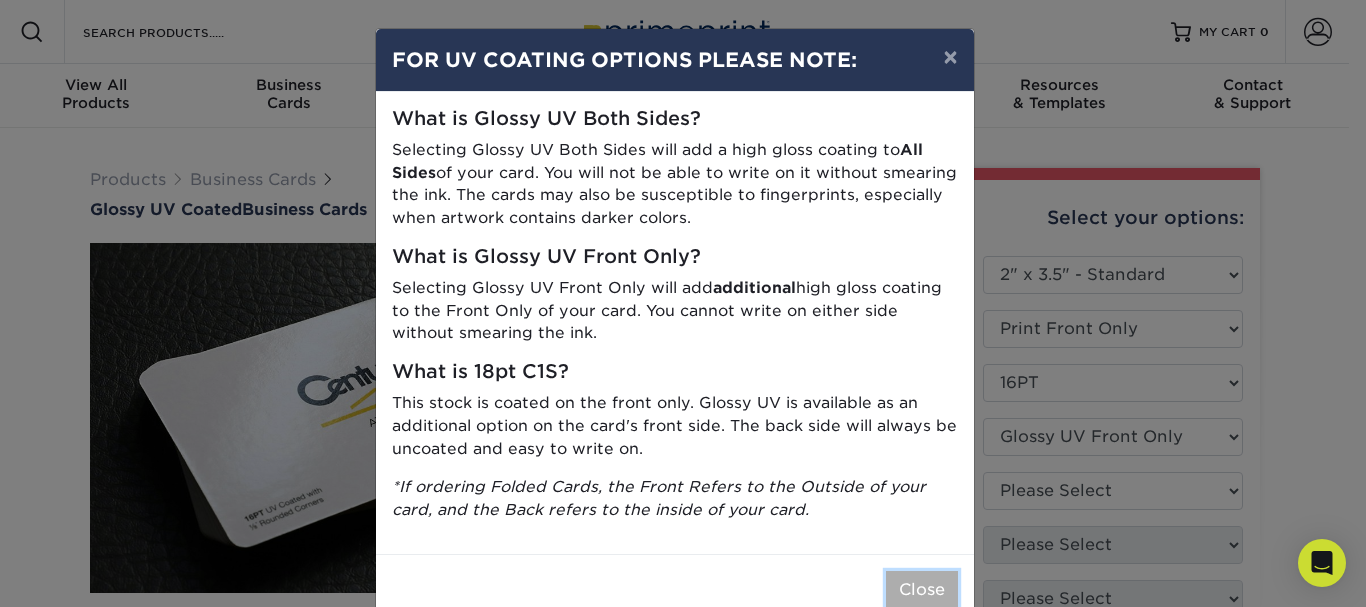 click on "Close" at bounding box center (922, 590) 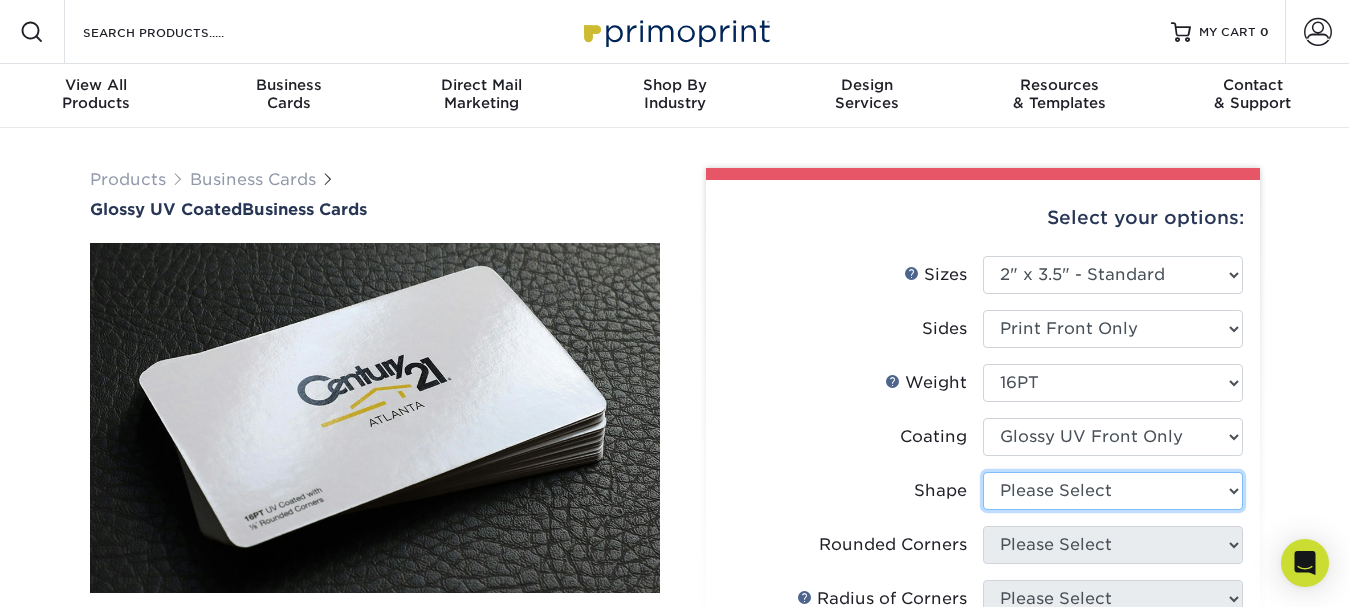 click on "Please Select Standard" at bounding box center [1113, 491] 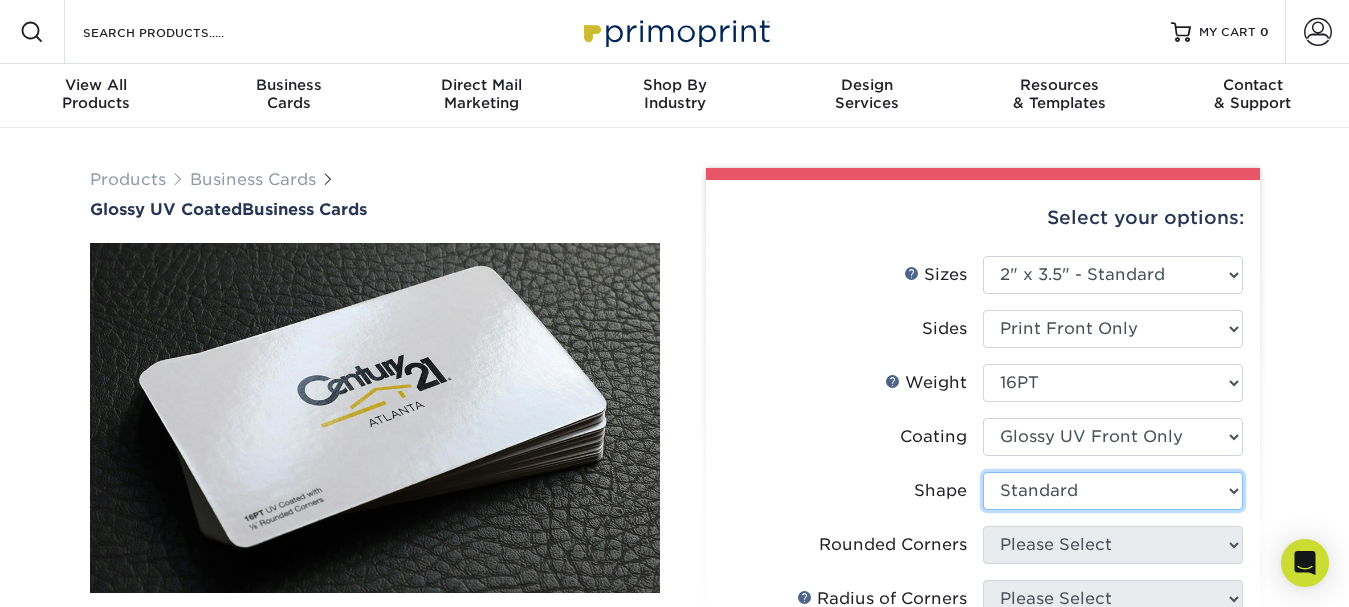 click on "Please Select Standard" at bounding box center (1113, 491) 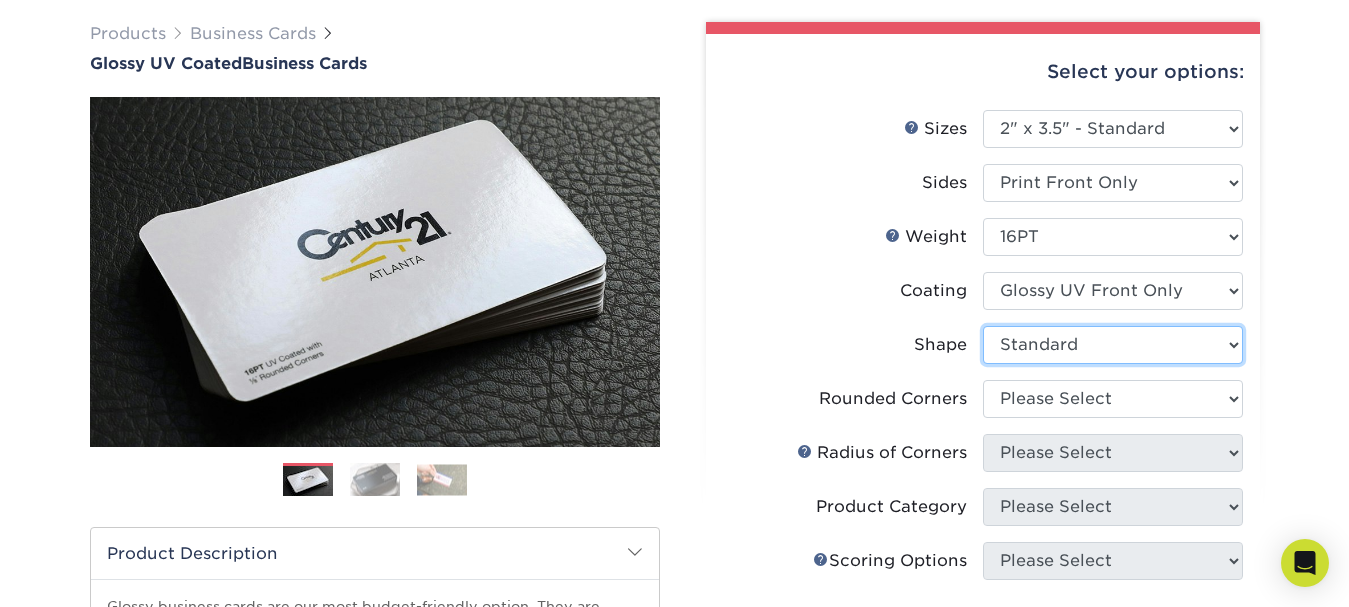 scroll, scrollTop: 149, scrollLeft: 0, axis: vertical 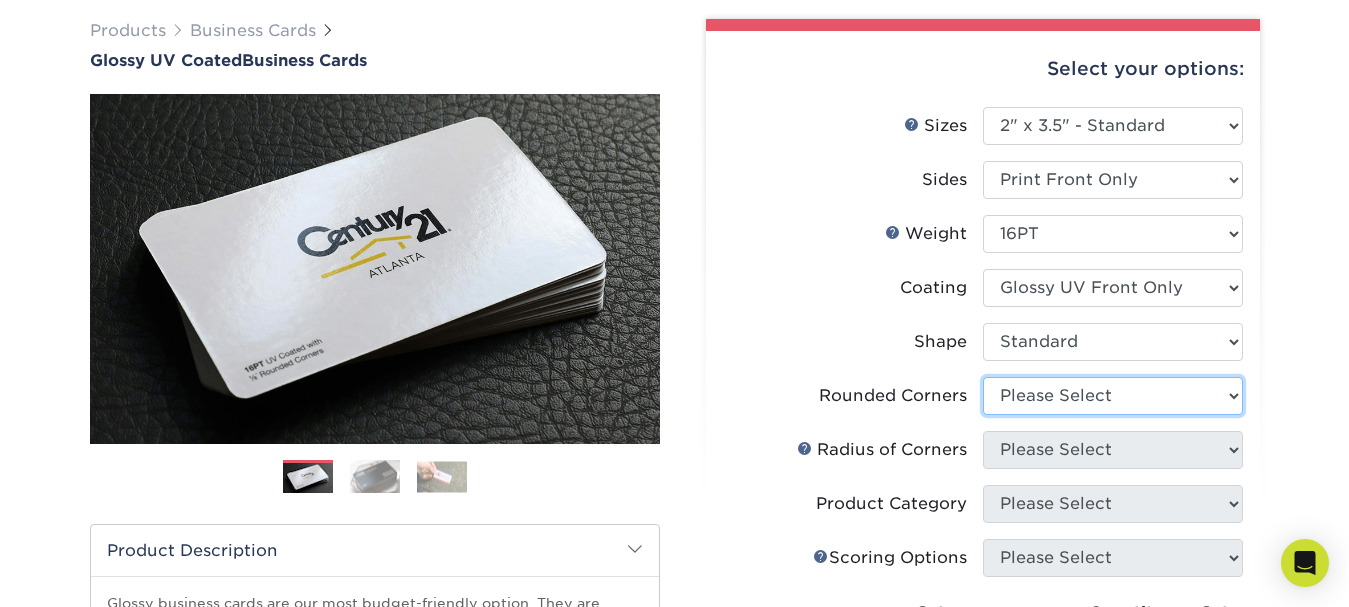 click on "Please Select
Yes - Round 2 Corners                                                    Yes - Round 4 Corners                                                    No" at bounding box center (1113, 396) 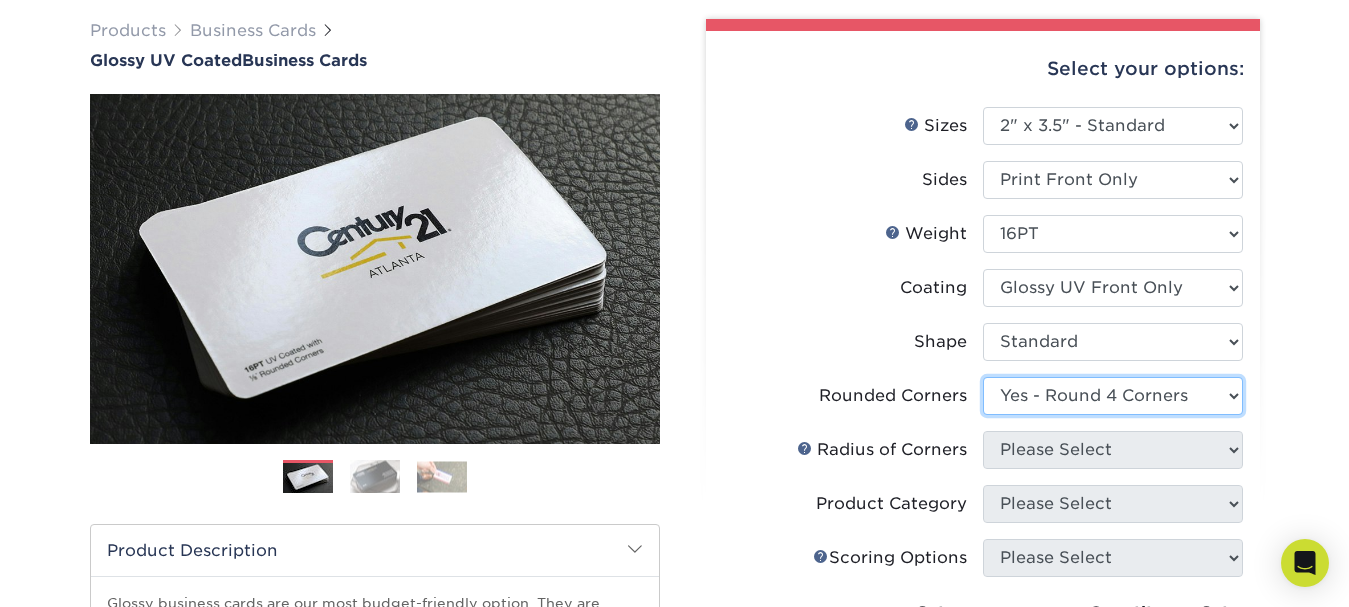 click on "Please Select
Yes - Round 2 Corners                                                    Yes - Round 4 Corners                                                    No" at bounding box center [1113, 396] 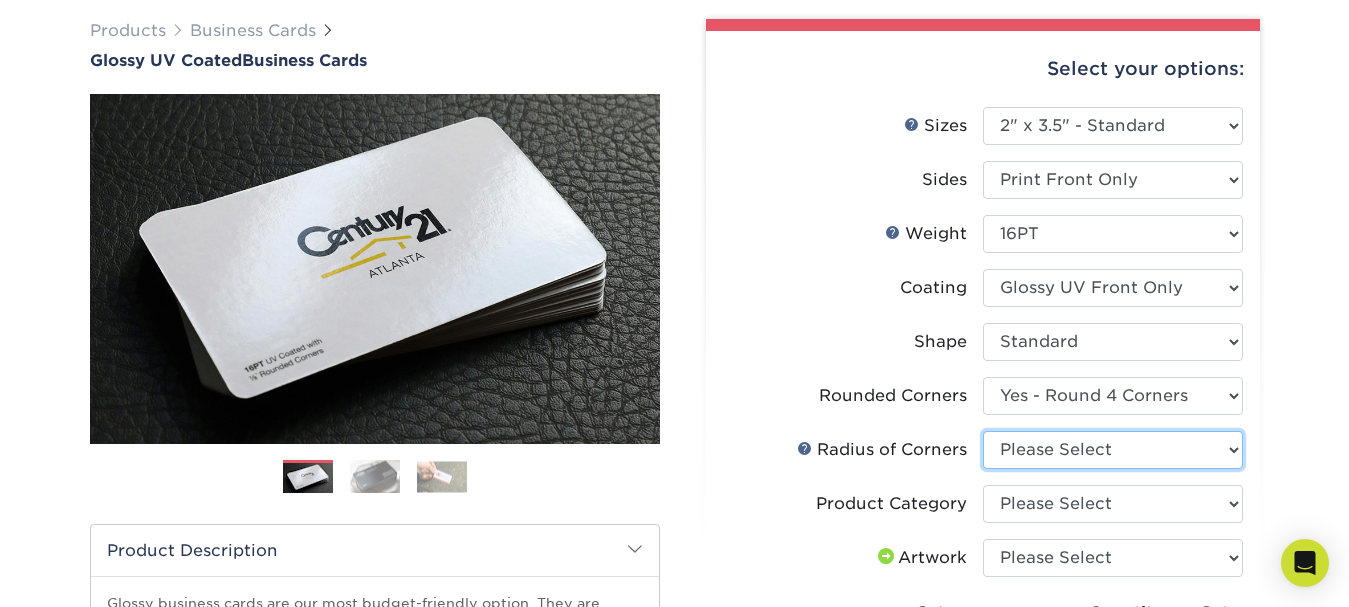 click on "Please Select Rounded 1/8" Rounded 1/4"" at bounding box center [1113, 450] 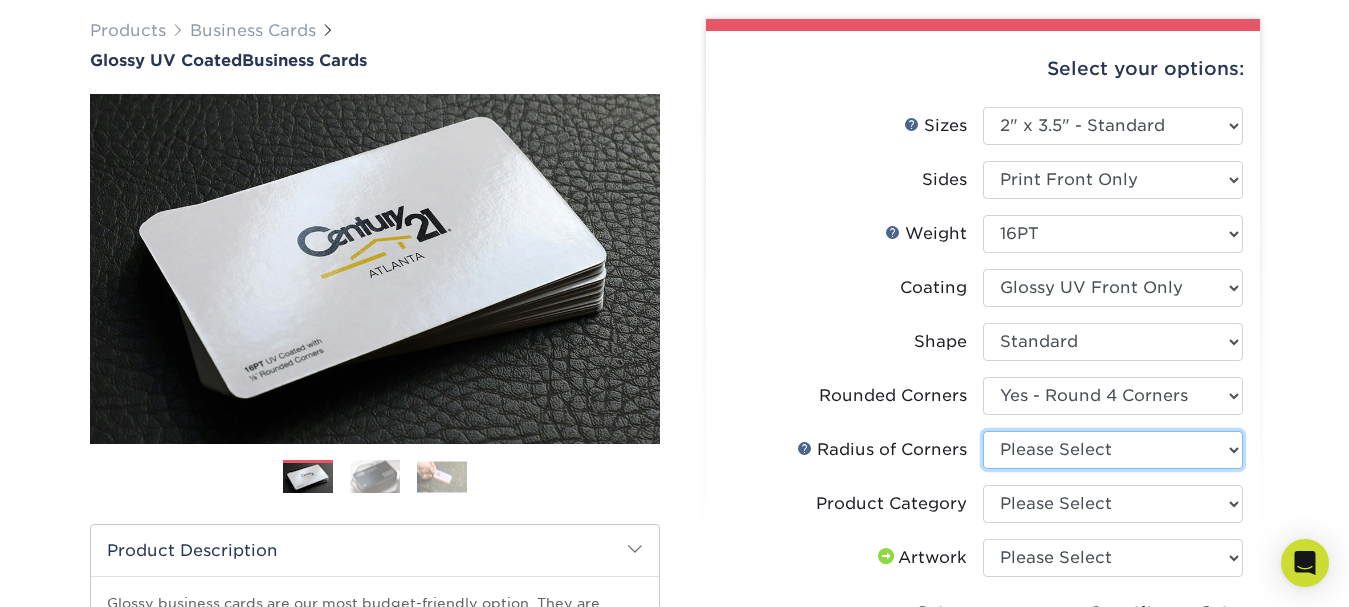 select on "479fbfe7-6a0c-4895-8c9a-81739b7486c9" 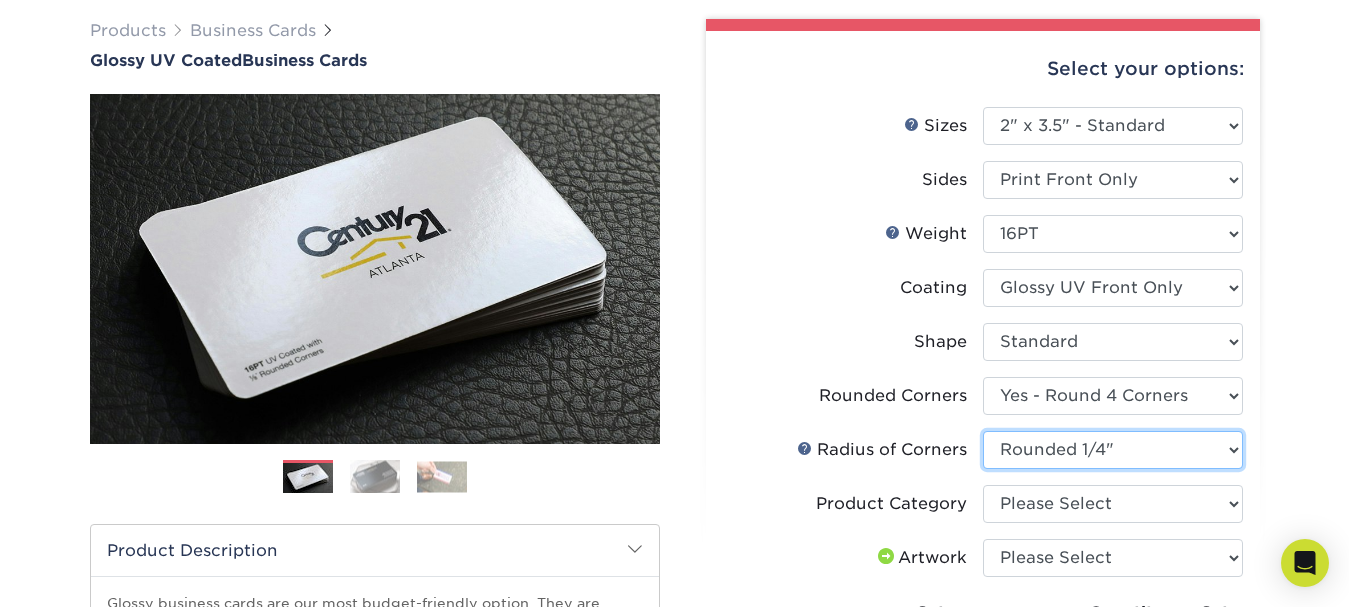 click on "Please Select Rounded 1/8" Rounded 1/4"" at bounding box center (1113, 450) 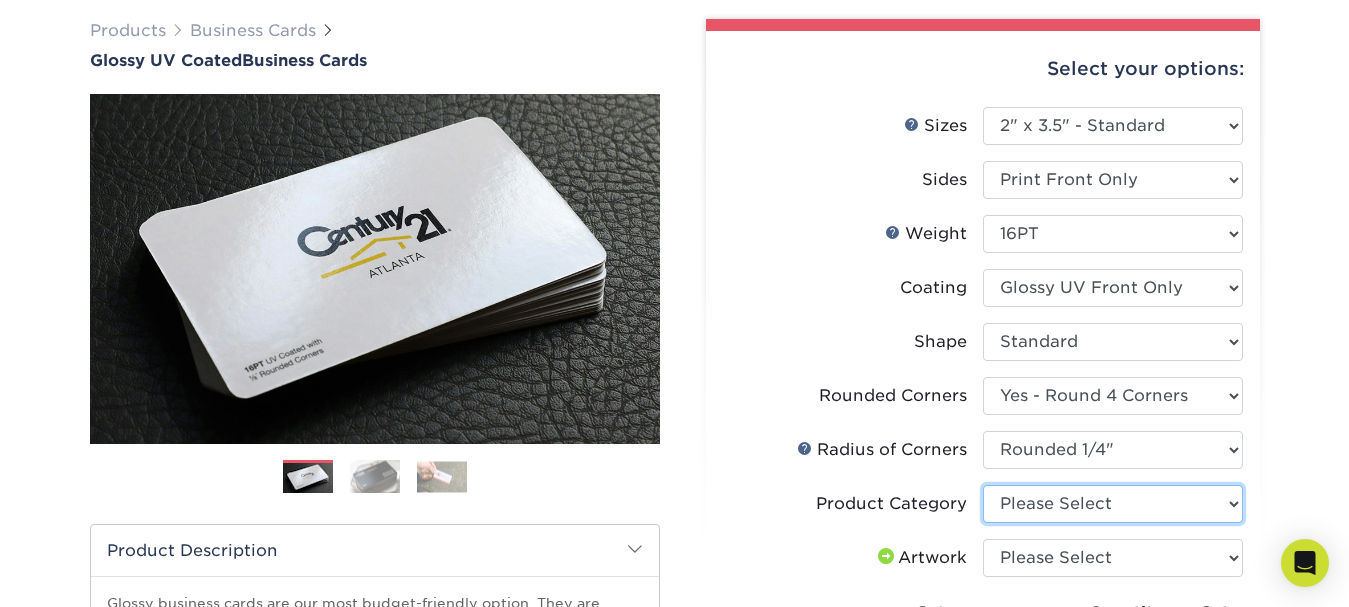 click on "Please Select Business Cards" at bounding box center [1113, 504] 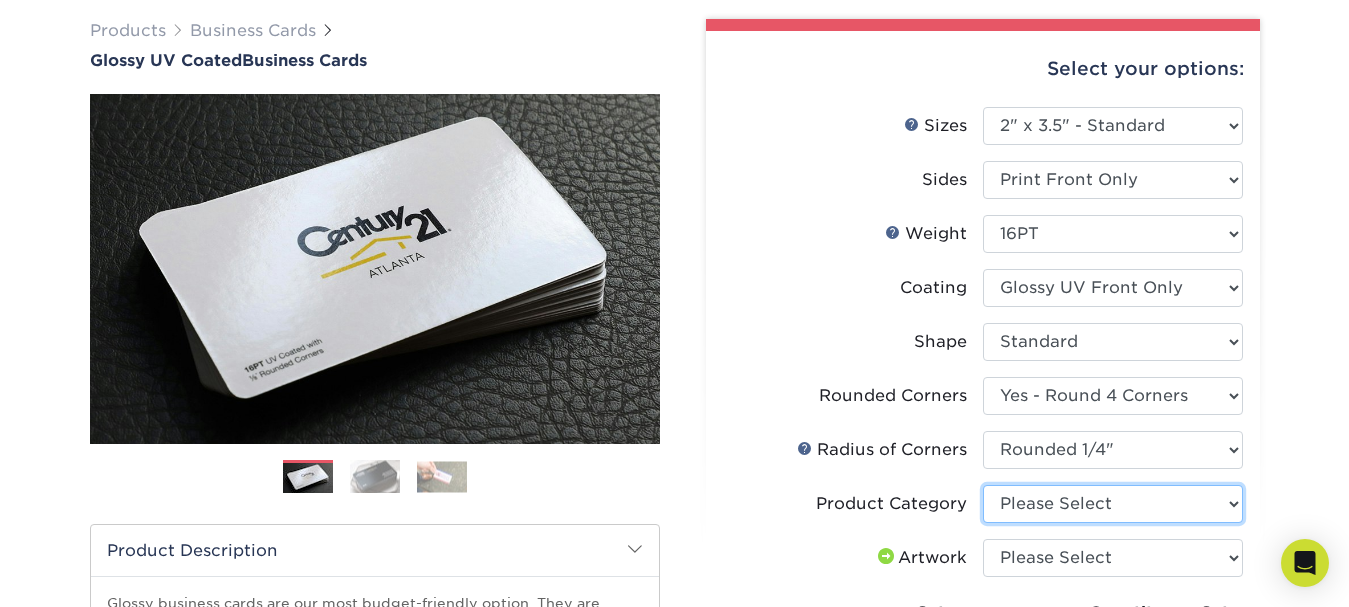 select on "3b5148f1-0588-4f88-a218-97bcfdce65c1" 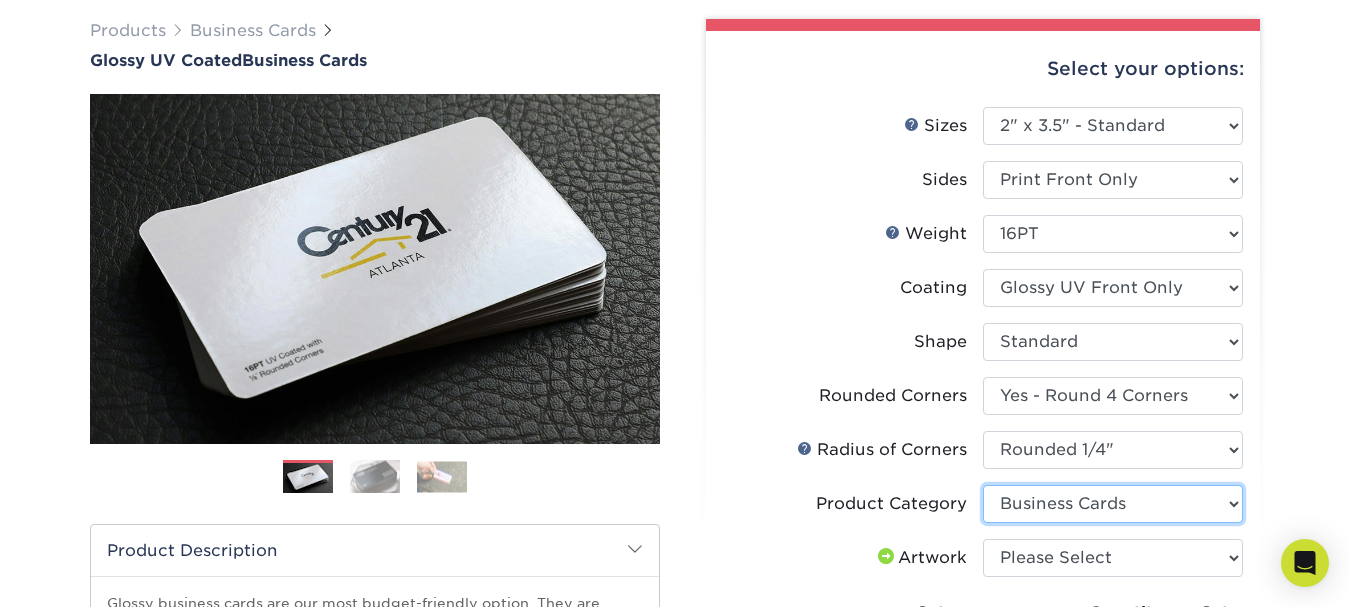 click on "Please Select Business Cards" at bounding box center [1113, 504] 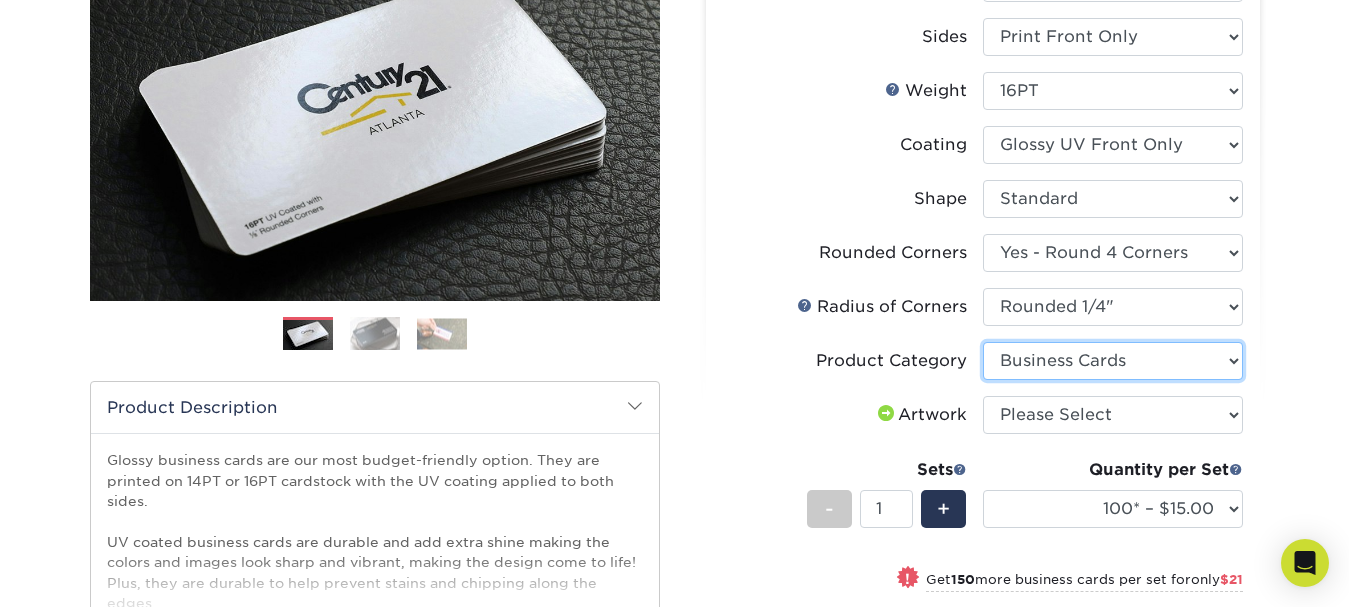 scroll, scrollTop: 339, scrollLeft: 0, axis: vertical 